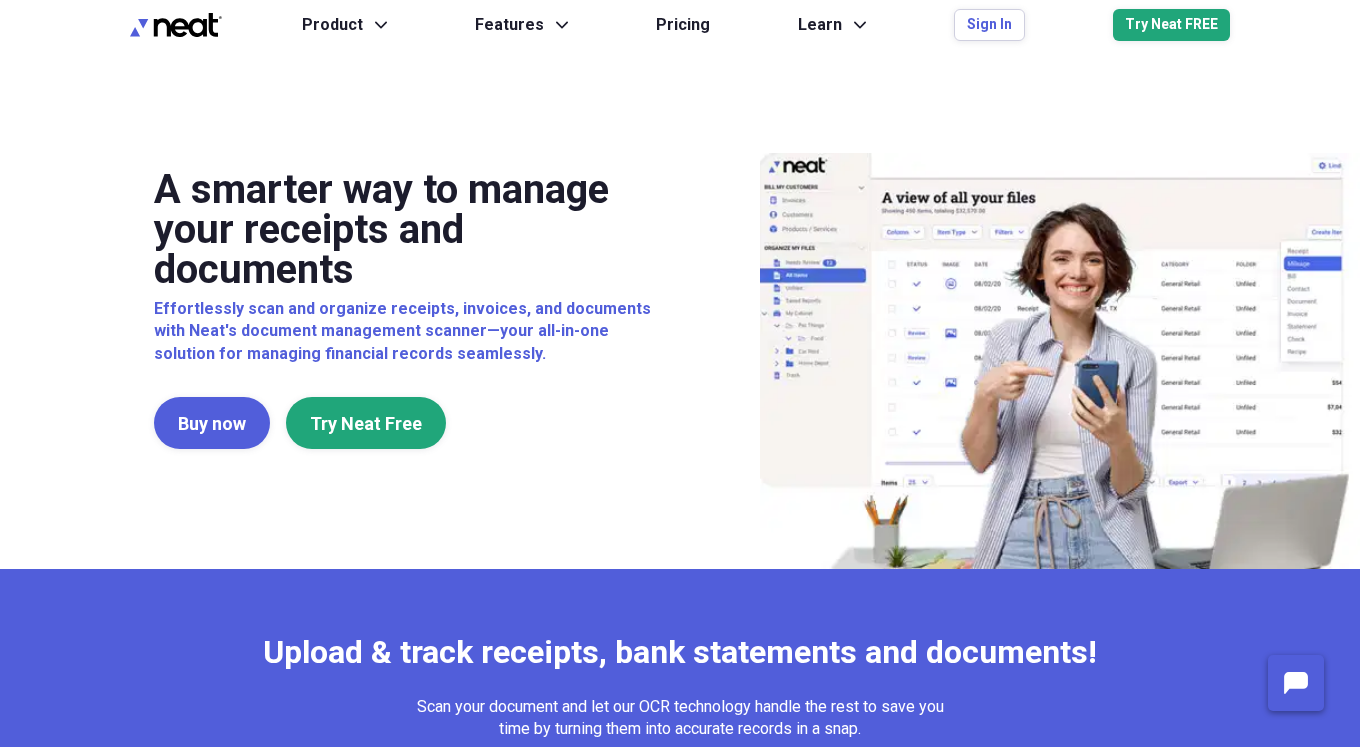 scroll, scrollTop: 0, scrollLeft: 0, axis: both 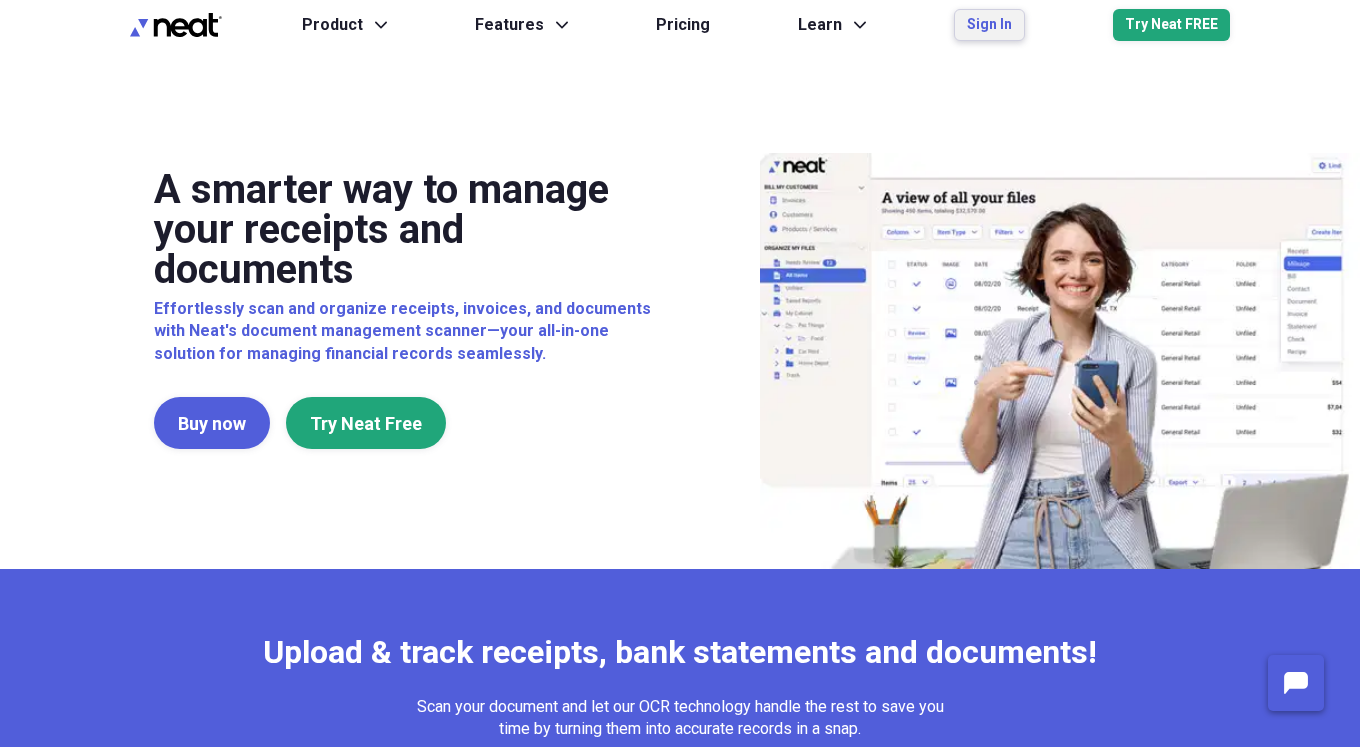click on "Sign In" at bounding box center (989, 25) 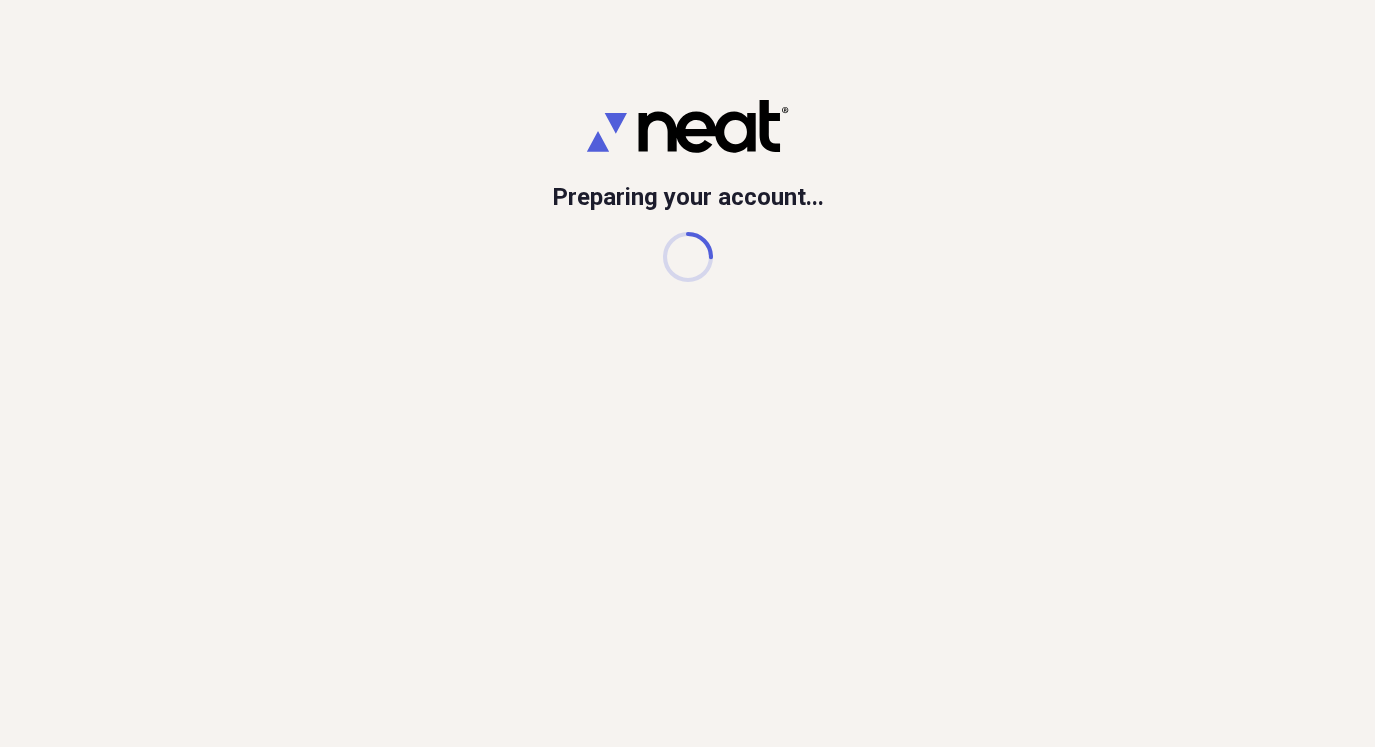 scroll, scrollTop: 0, scrollLeft: 0, axis: both 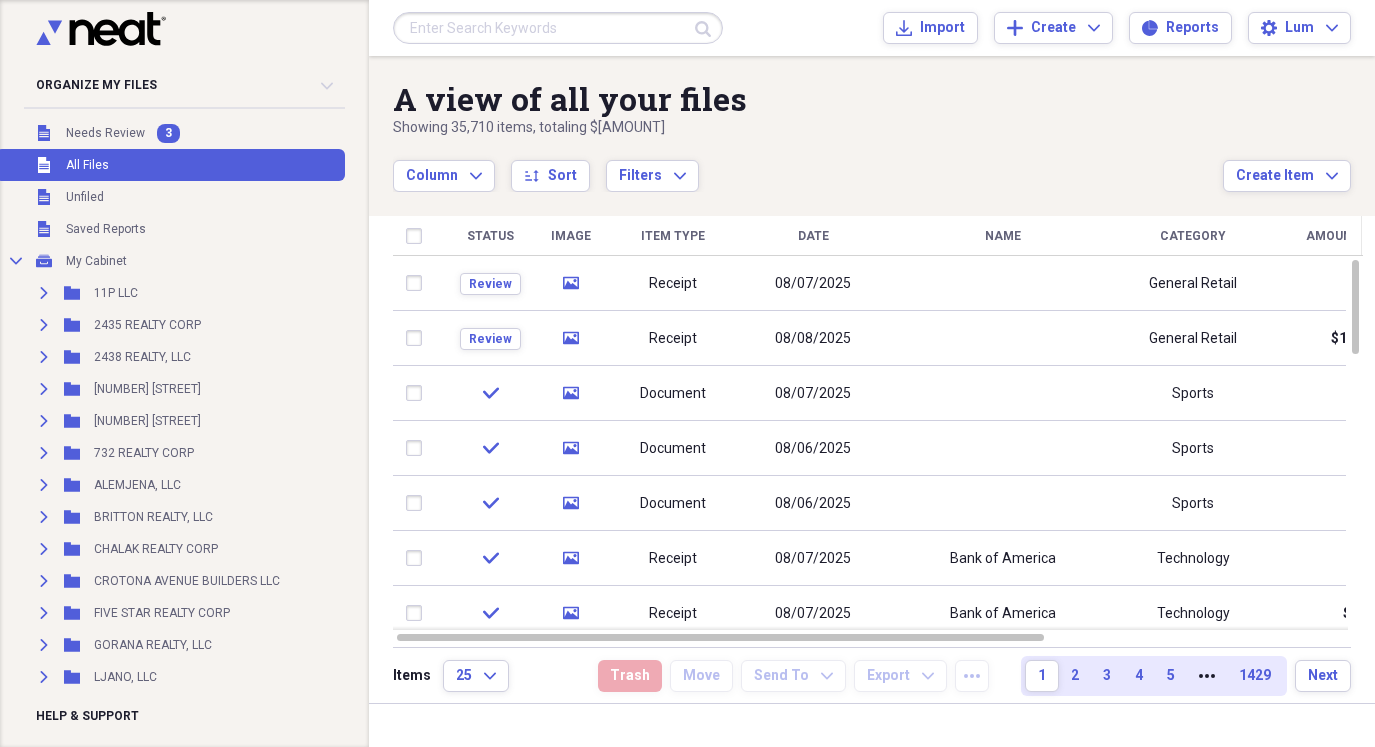click on "Unfiled All Files" at bounding box center (170, 165) 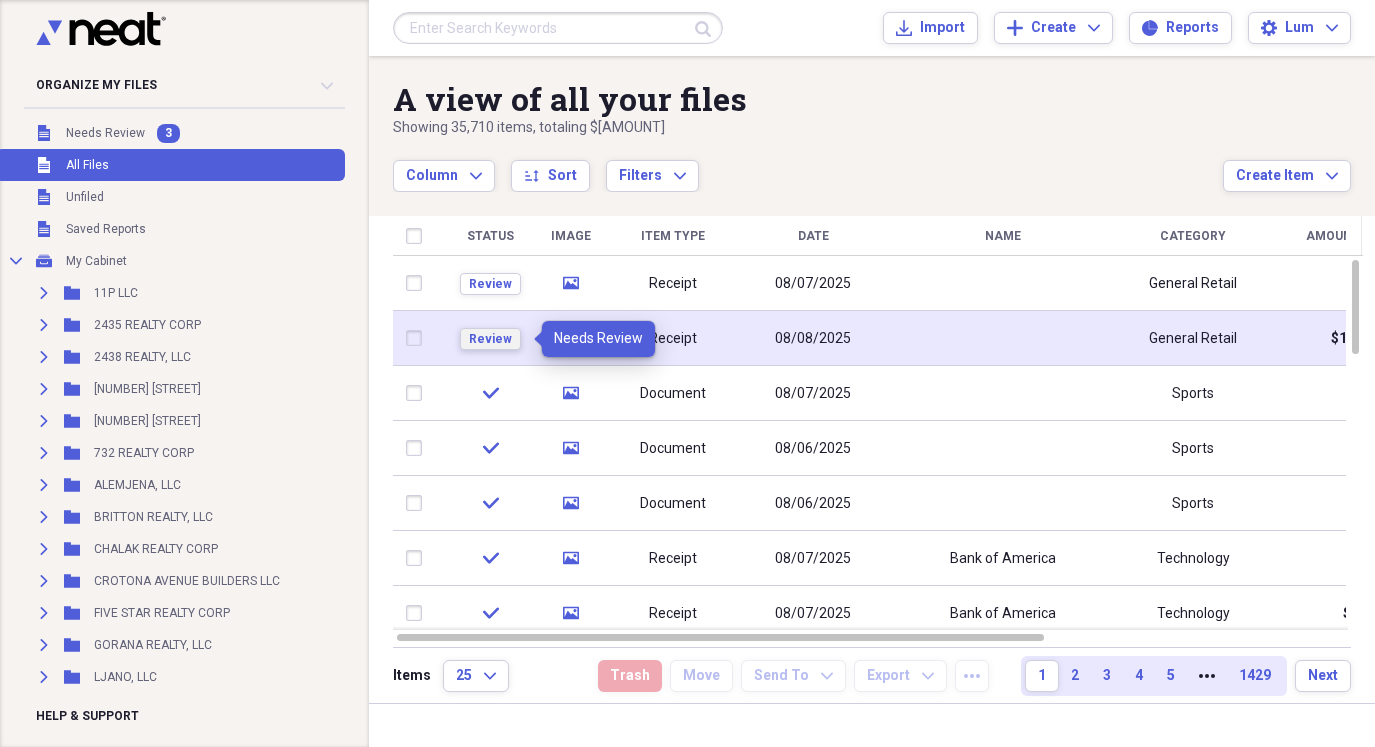 click on "Review" at bounding box center (490, 339) 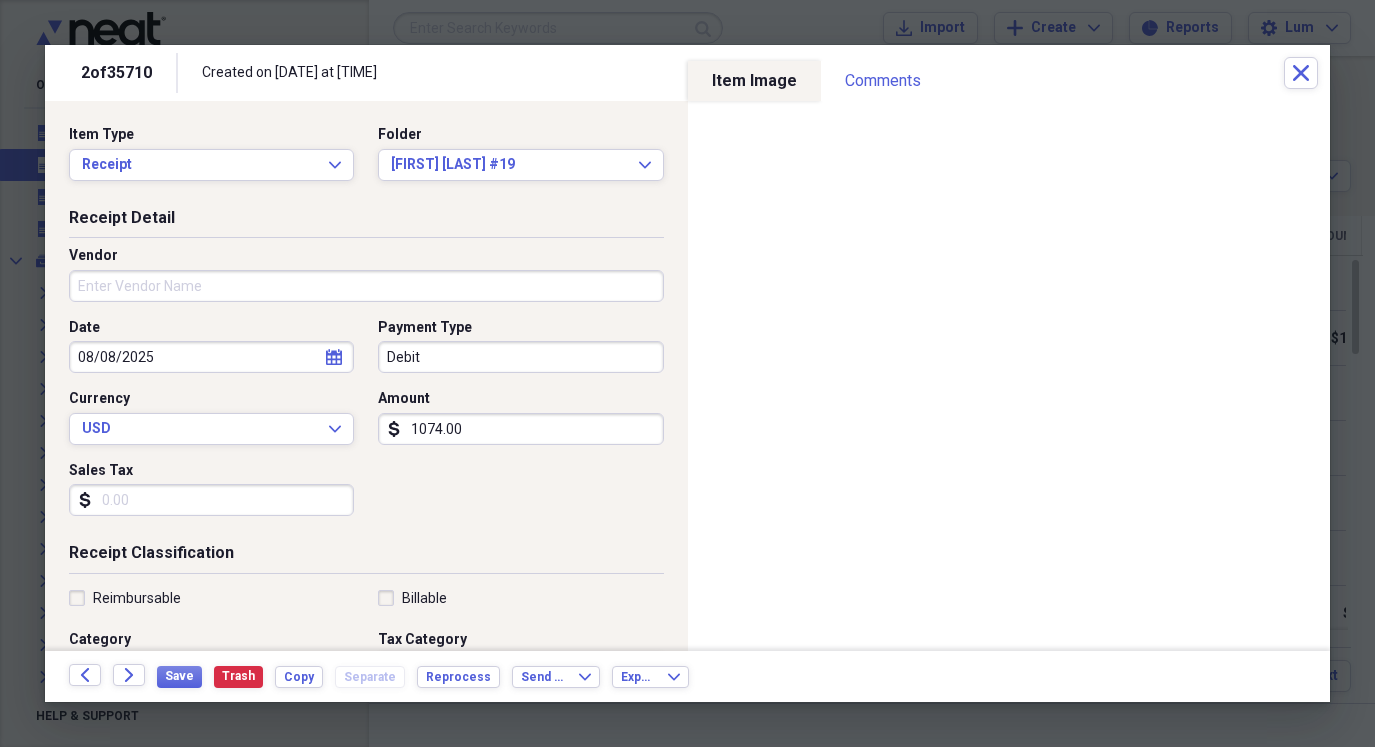 click on "Save Trash Copy Separate Reprocess" at bounding box center [334, 676] 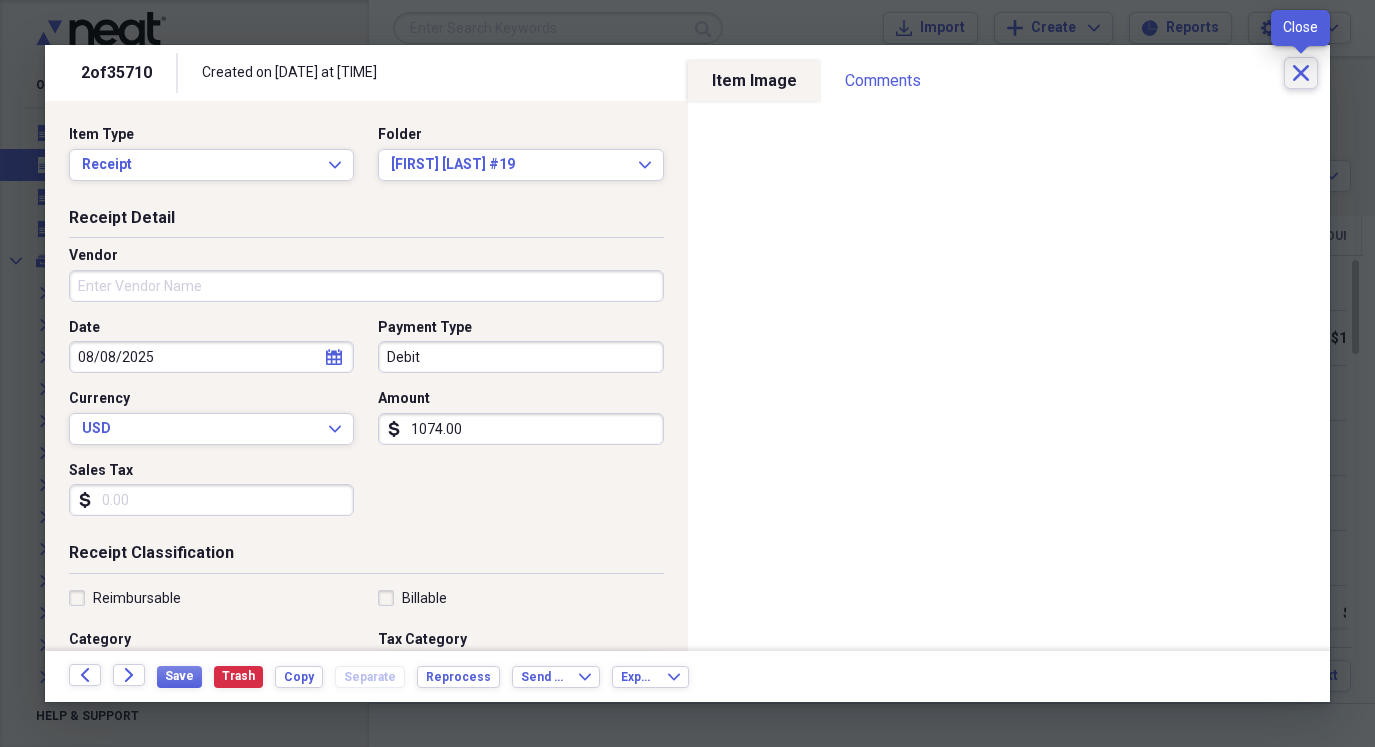 click on "Close" at bounding box center [1301, 73] 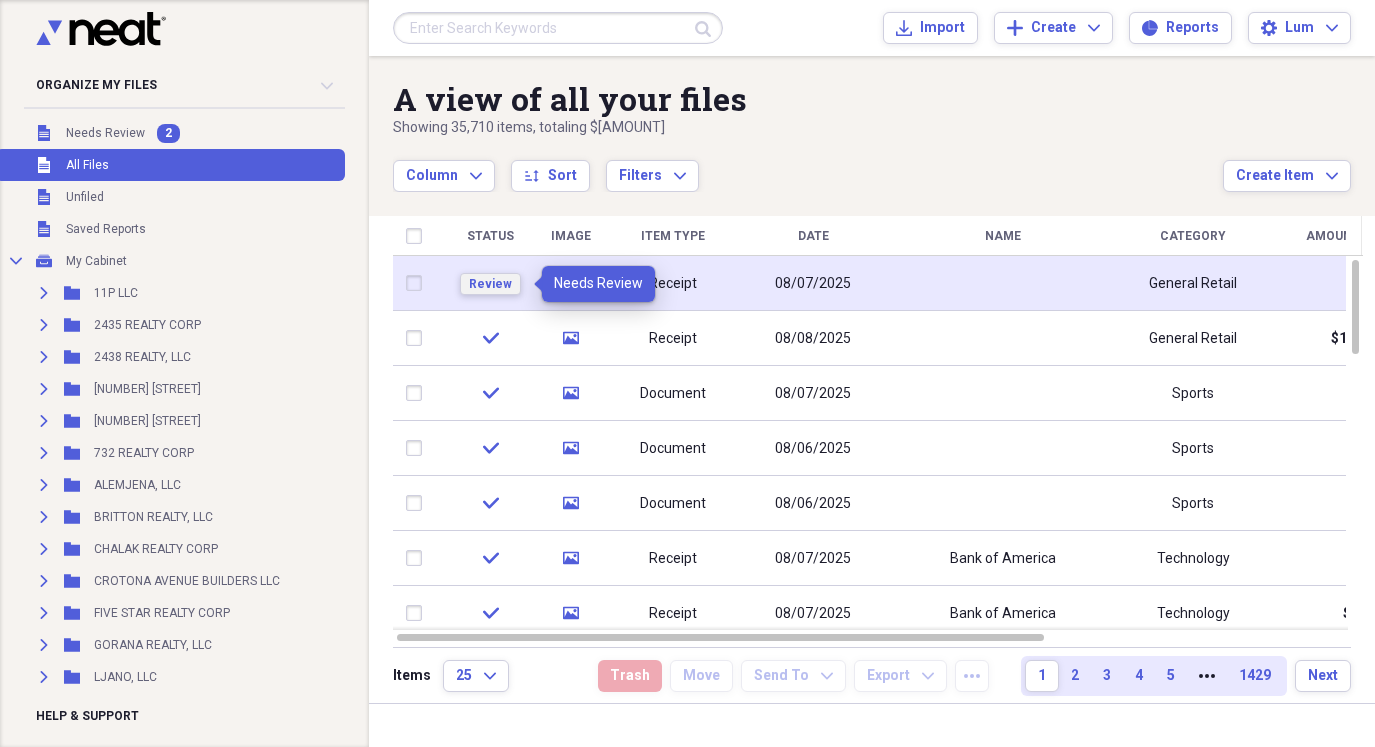 click on "Review" at bounding box center [490, 284] 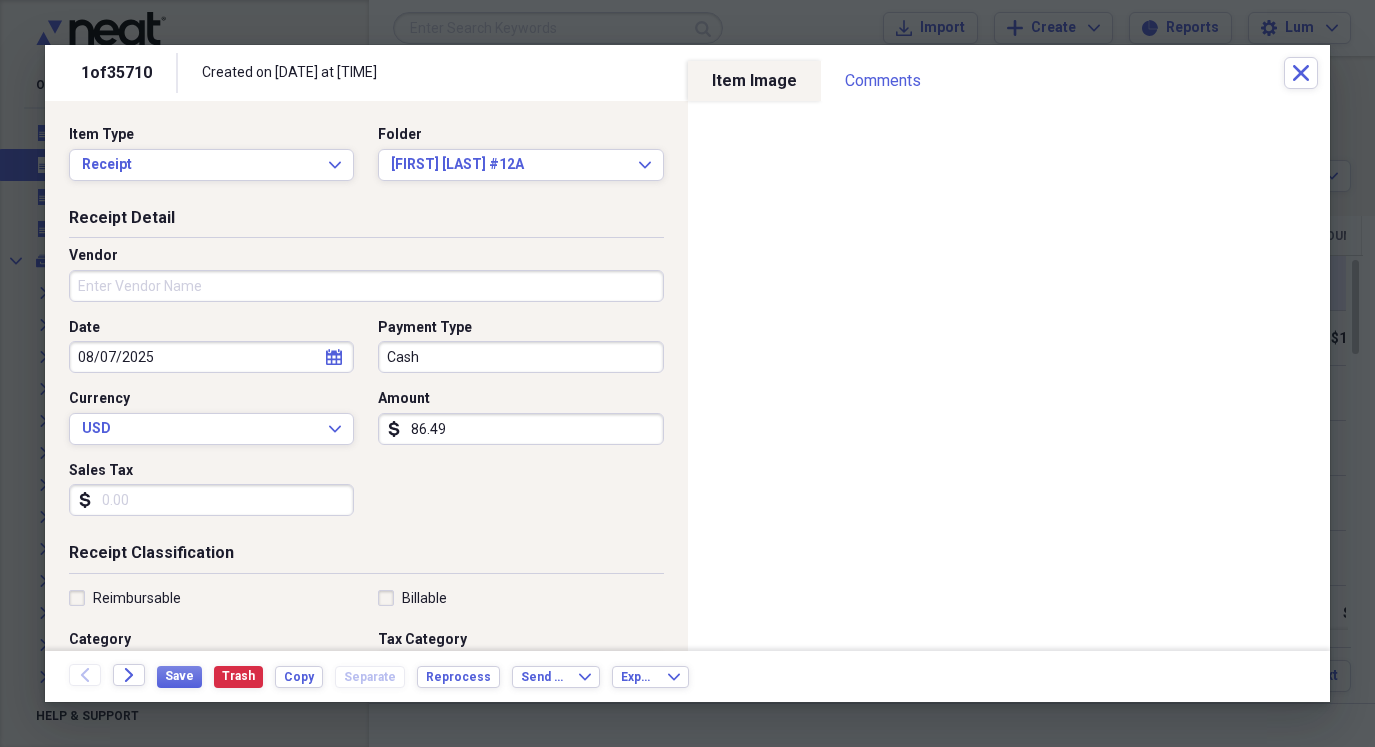 click on "Cash" at bounding box center [520, 357] 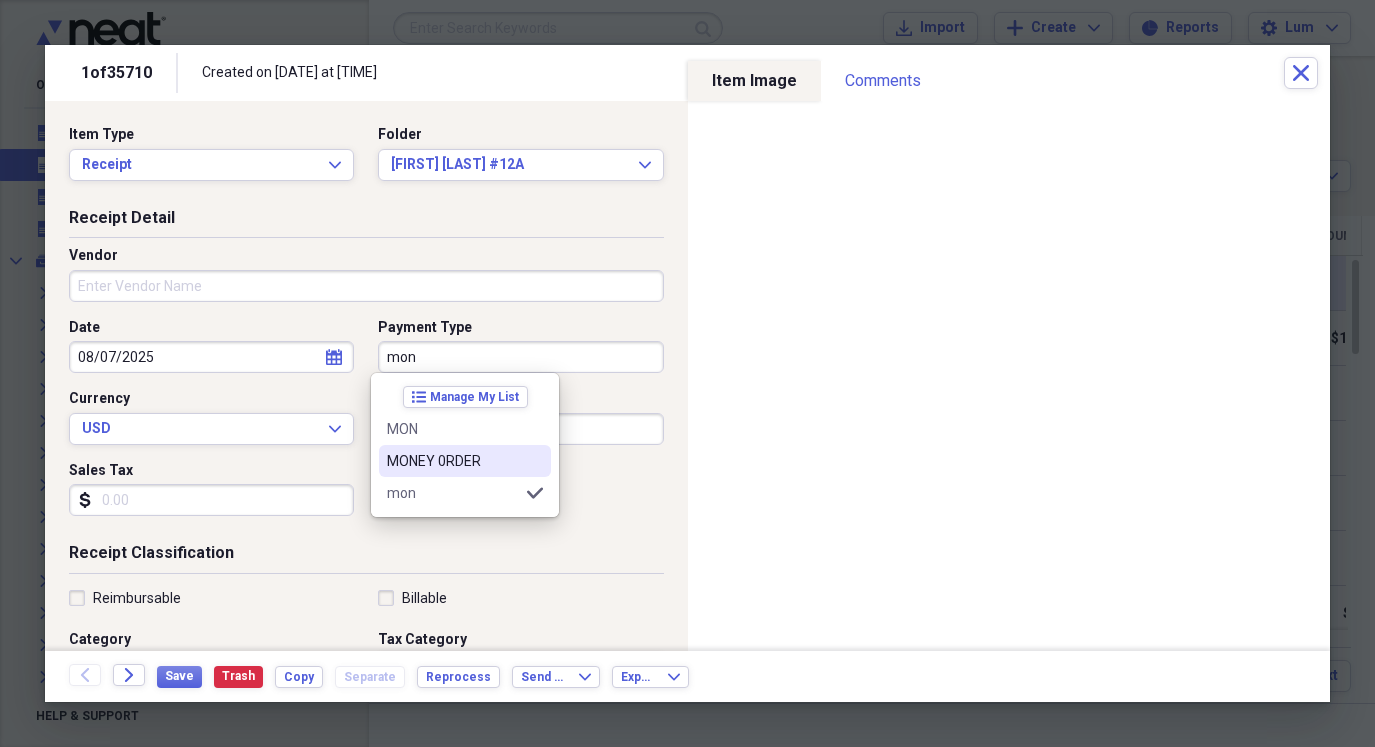 click on "MONEY 0RDER" at bounding box center [453, 461] 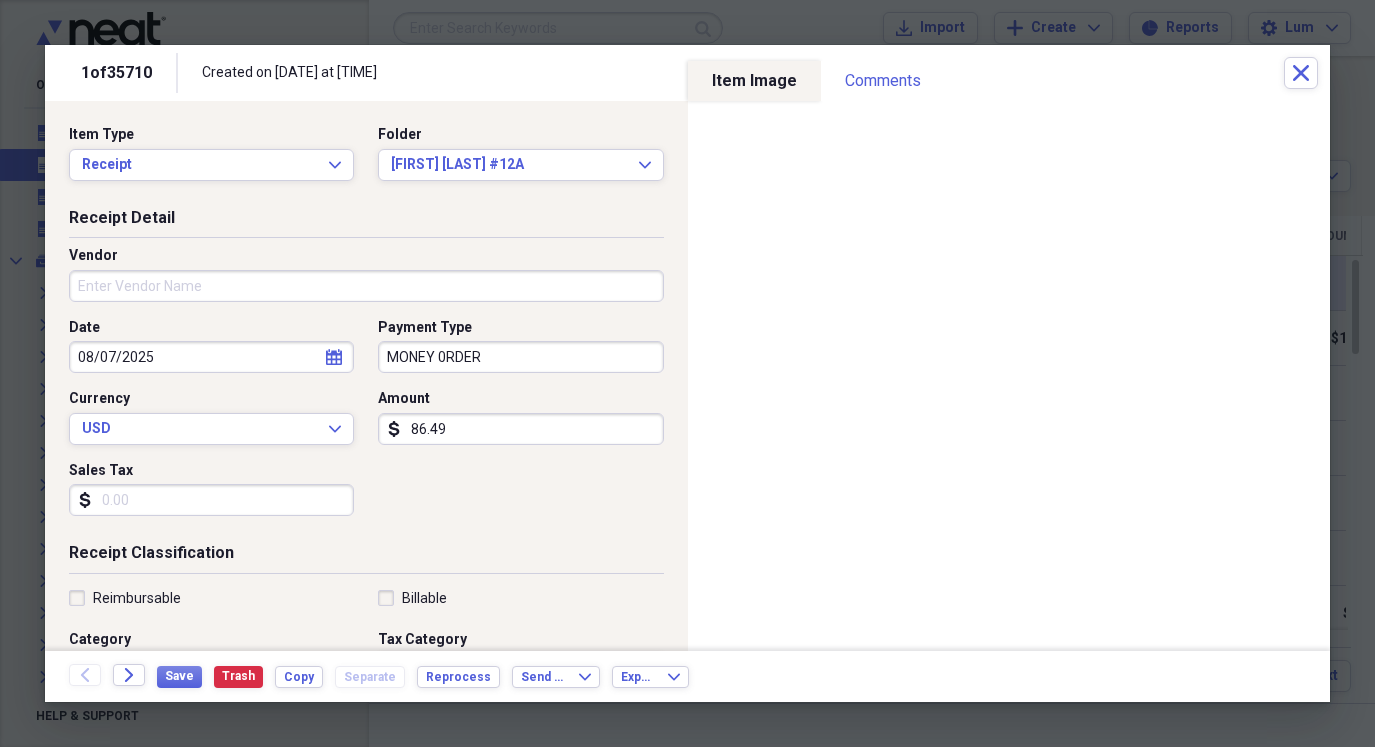 click on "86.49" at bounding box center [520, 429] 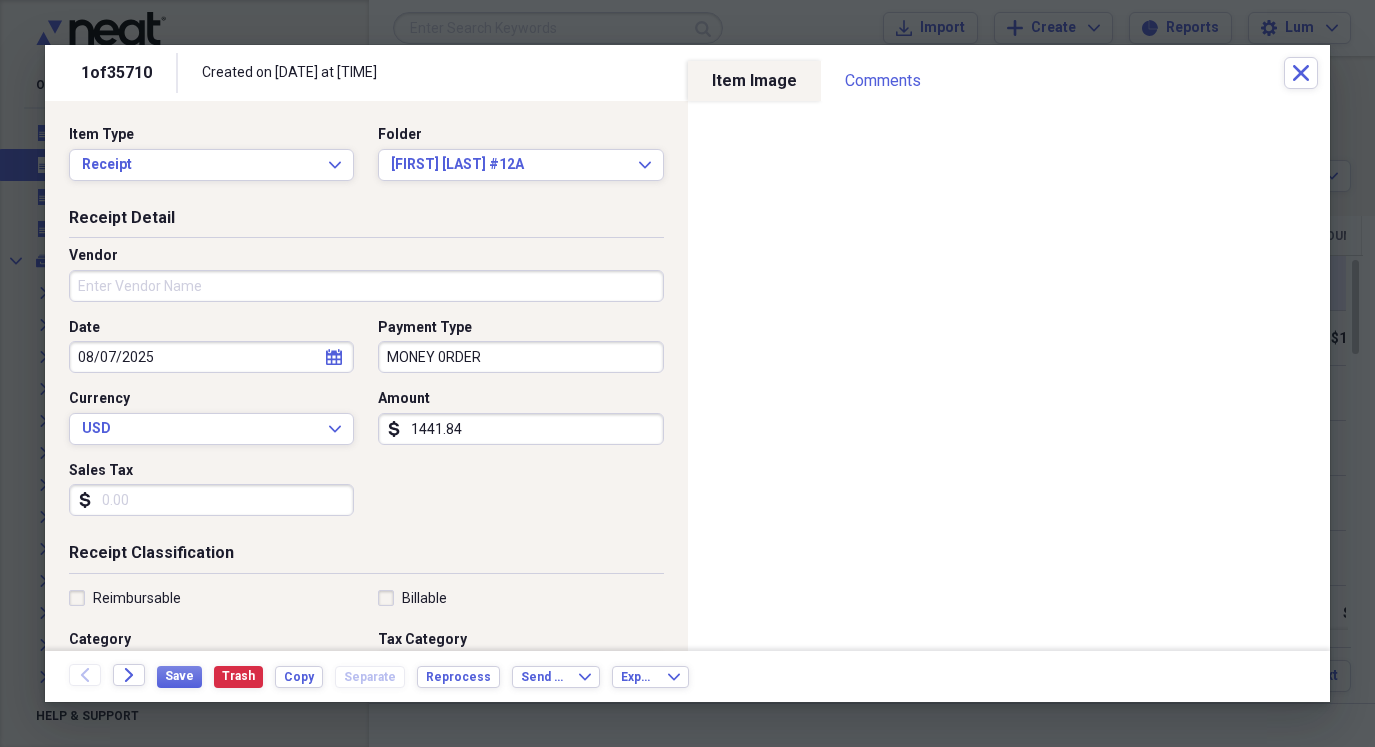 type on "1441.84" 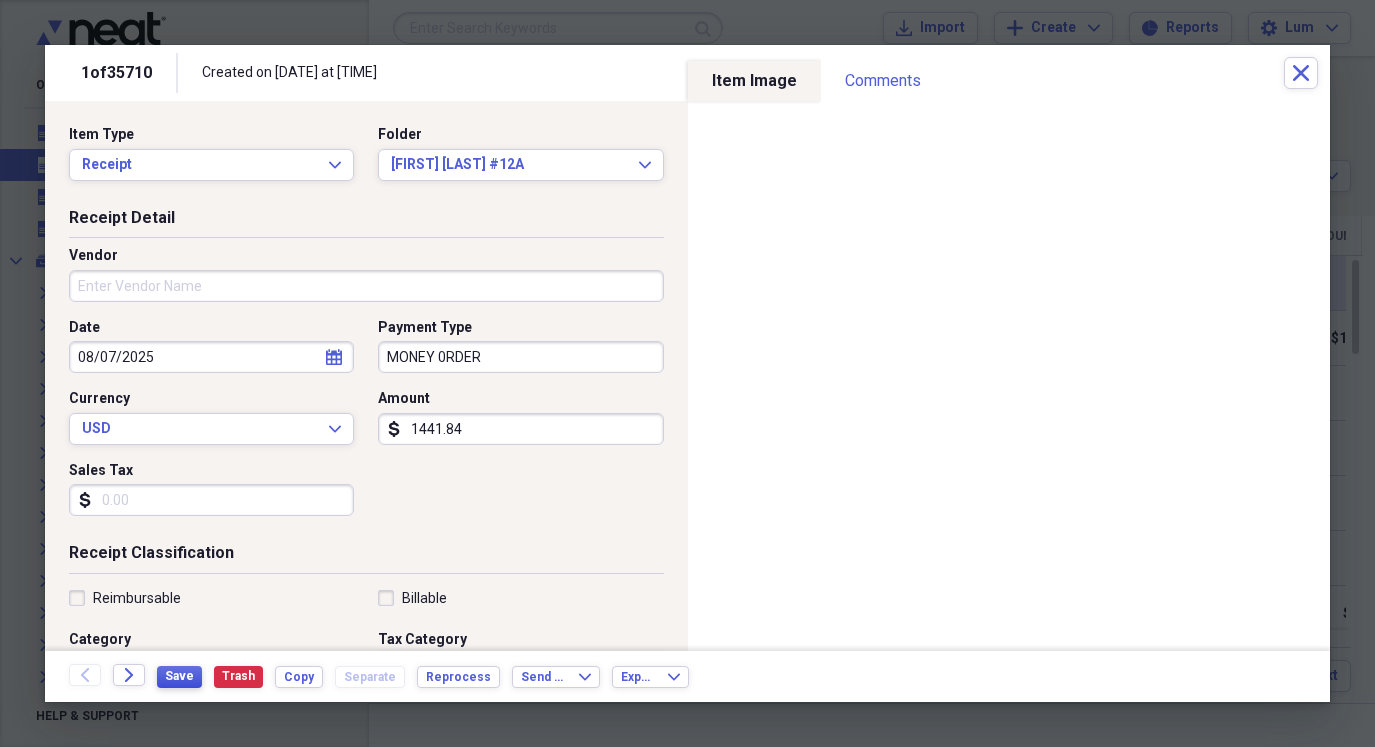 click on "Save" at bounding box center (179, 677) 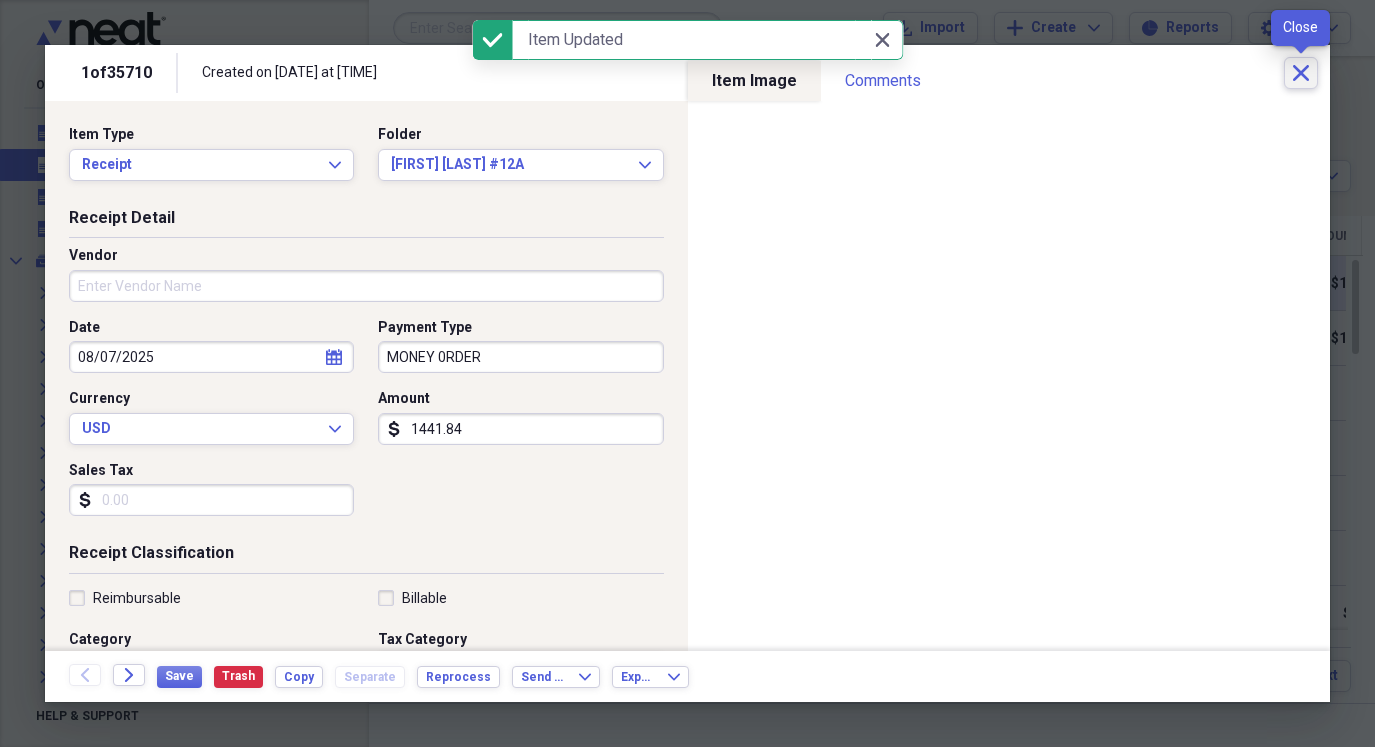 click on "Close" at bounding box center (1301, 73) 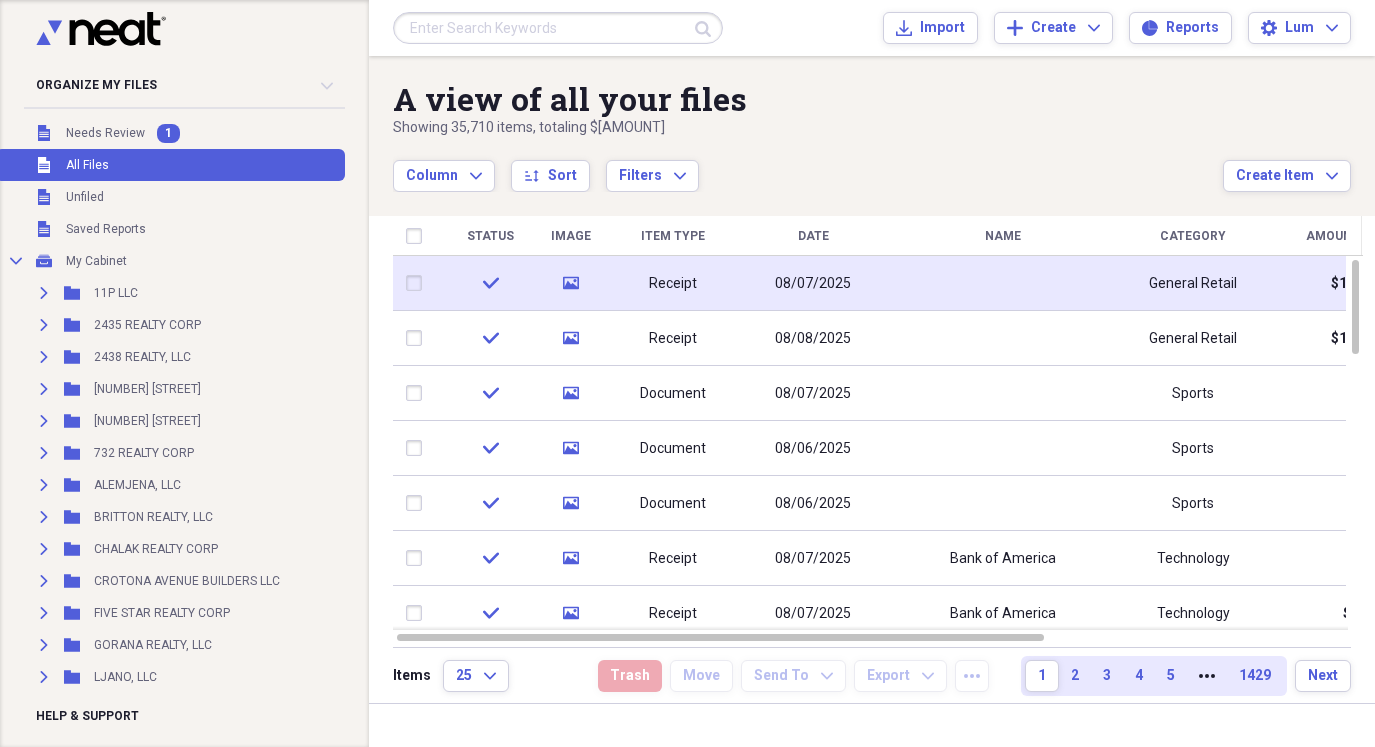 click on "Unfiled All Files" at bounding box center (170, 165) 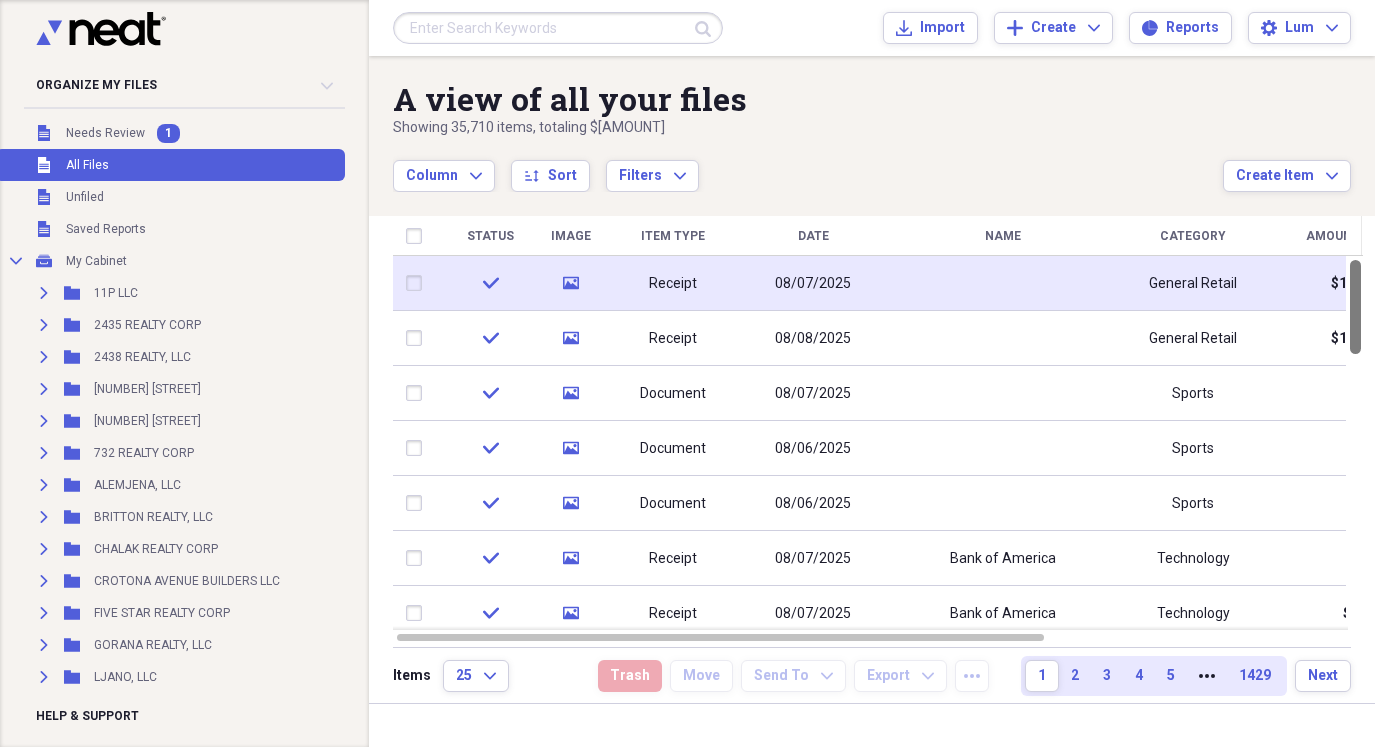 drag, startPoint x: 1367, startPoint y: 283, endPoint x: 1367, endPoint y: 265, distance: 18 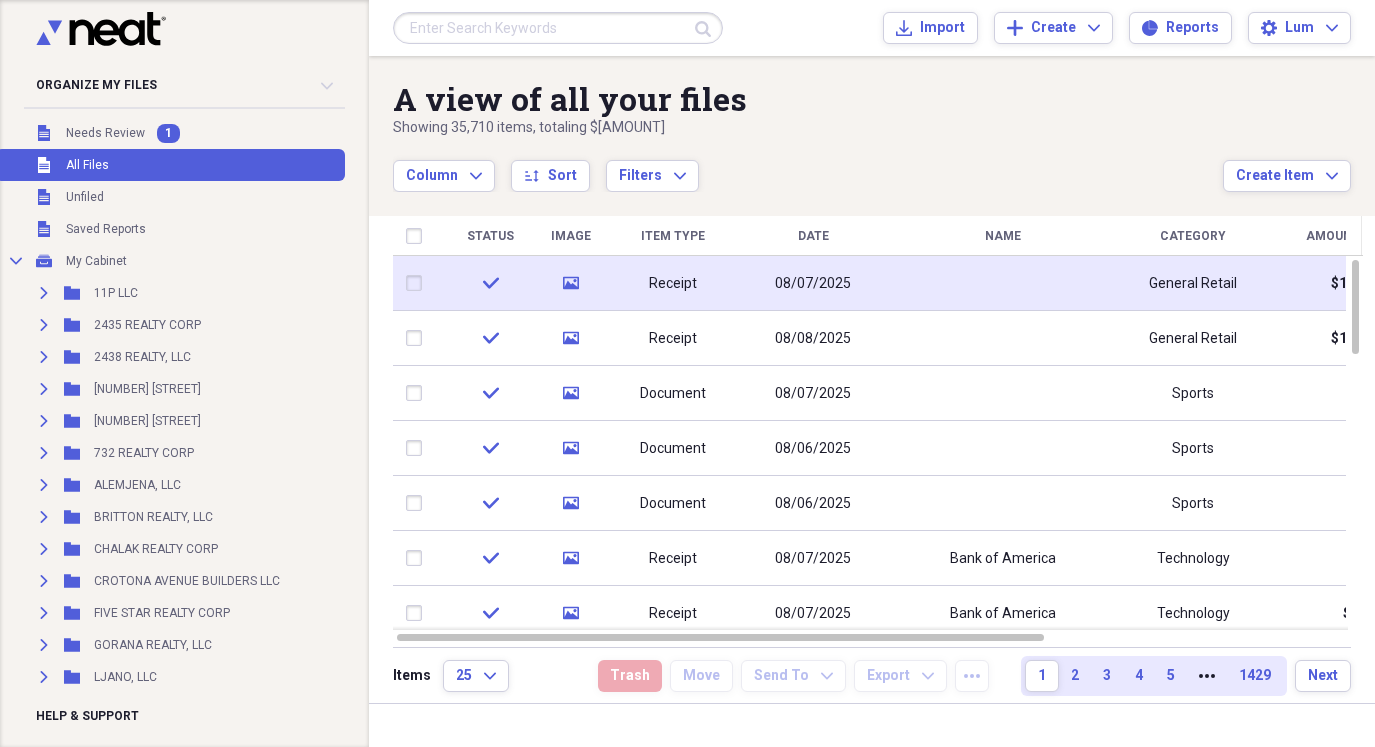 click on "All Files" at bounding box center (87, 165) 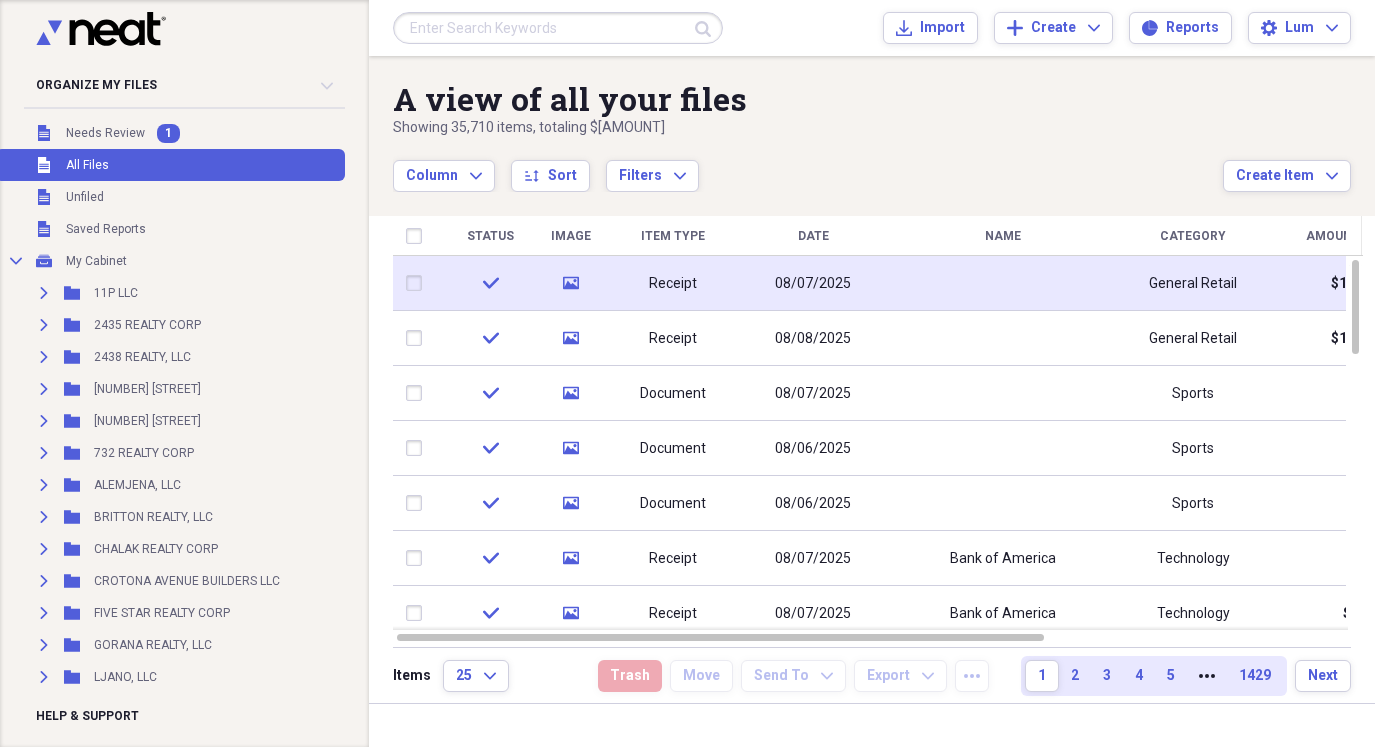click on "All Files" at bounding box center [87, 165] 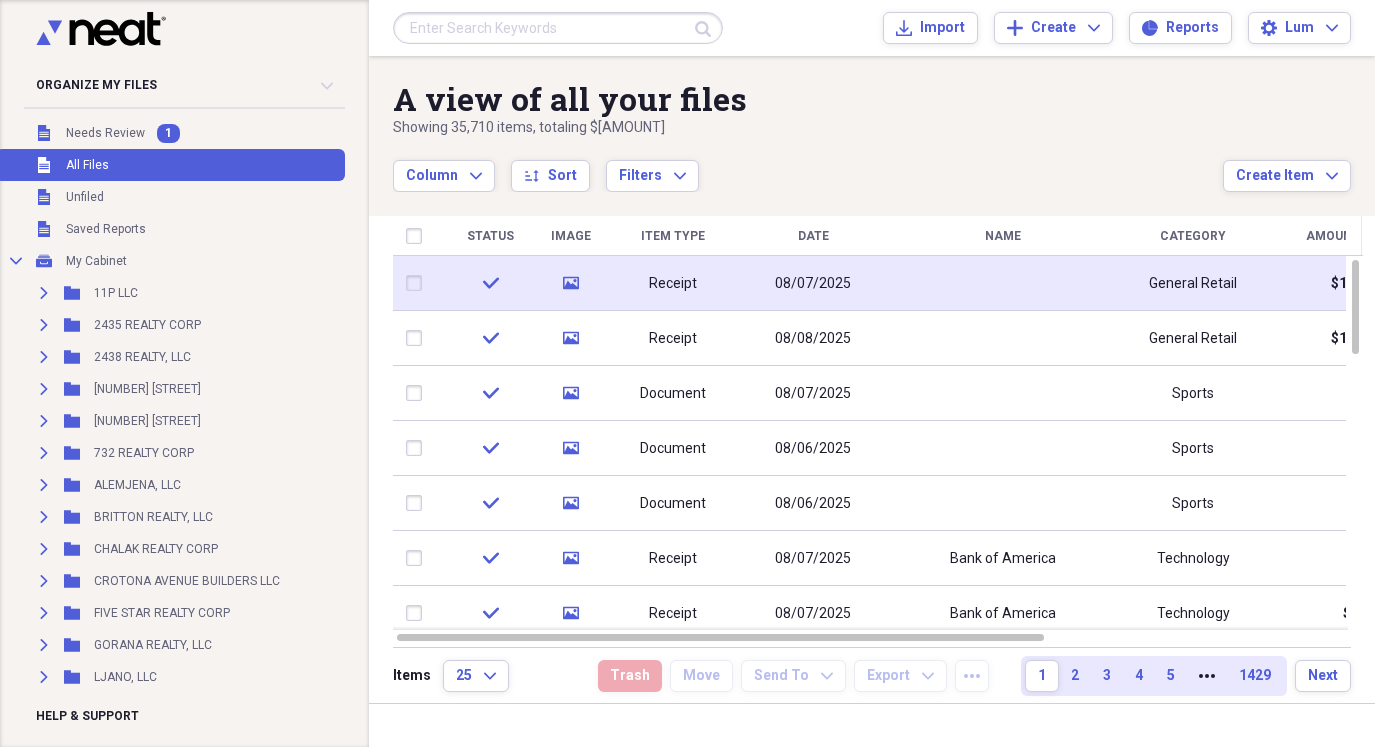 click on "All Files" at bounding box center [87, 165] 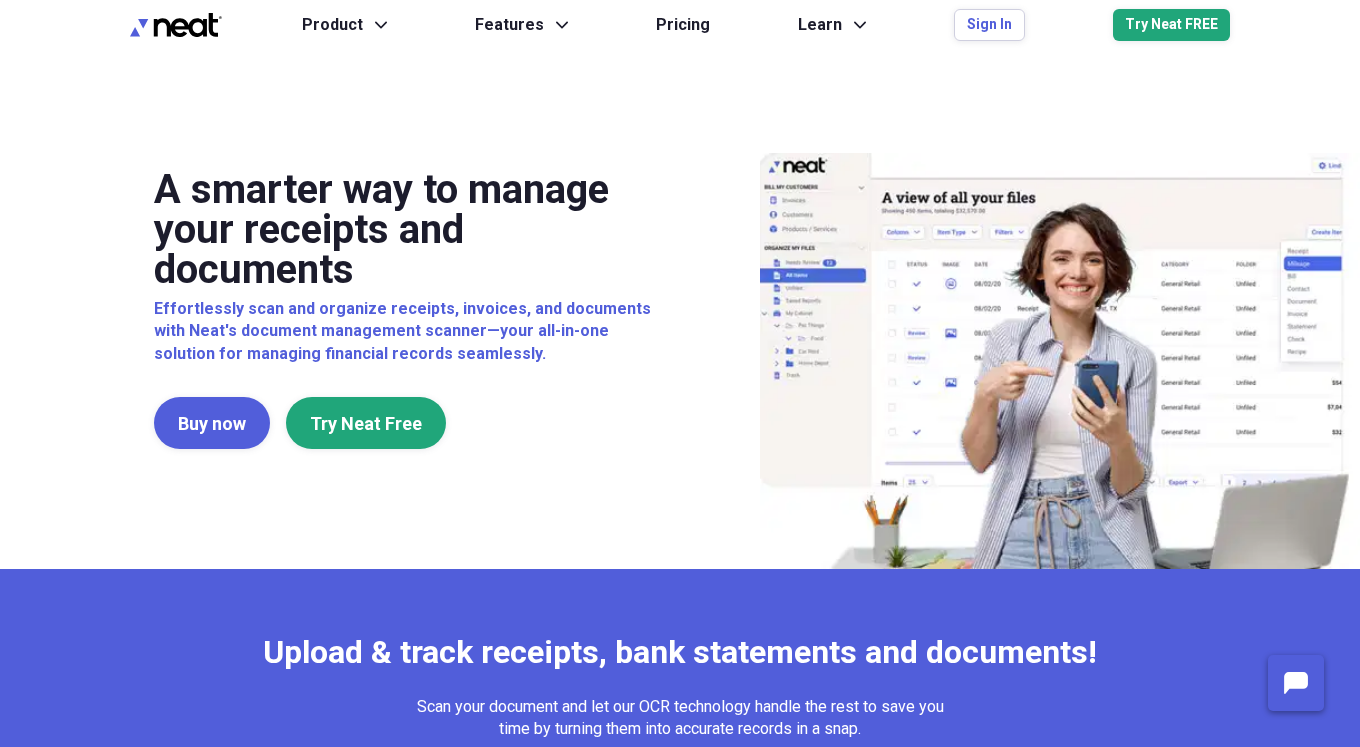 scroll, scrollTop: 0, scrollLeft: 0, axis: both 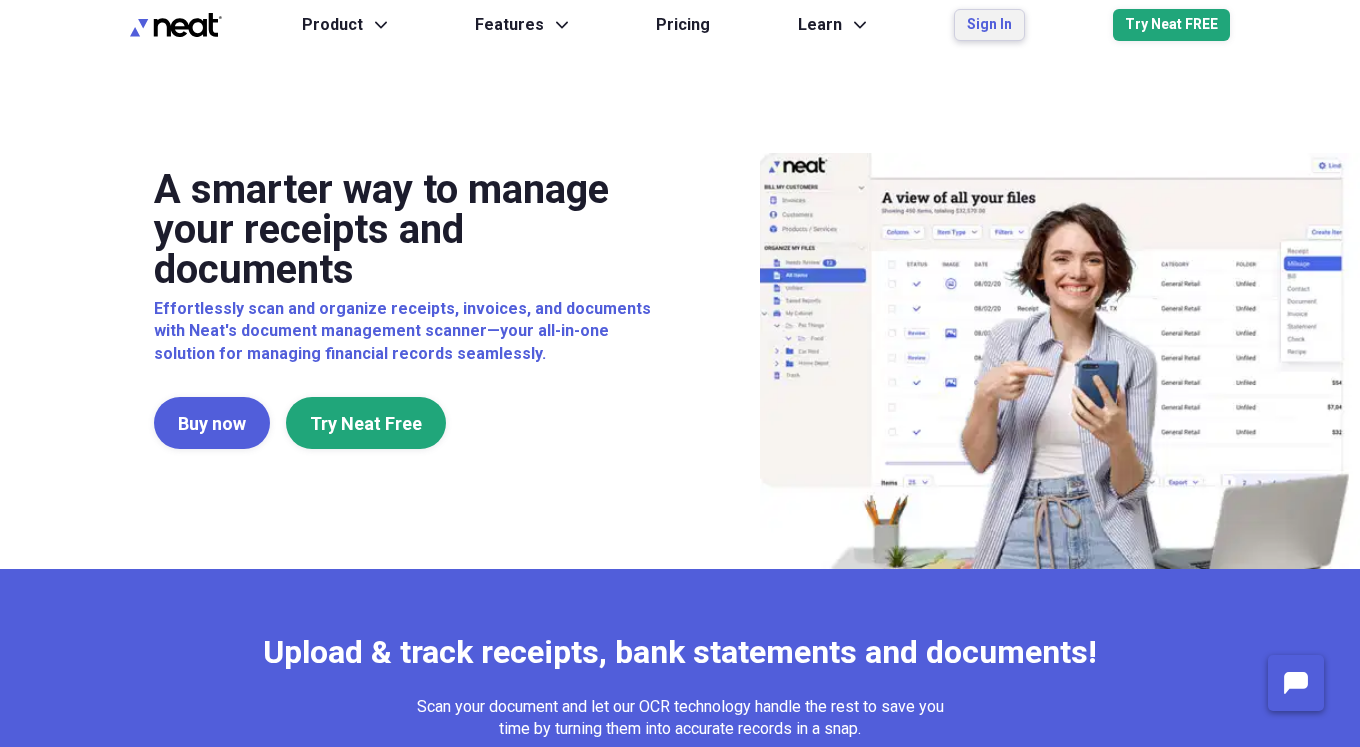 click on "Sign In" at bounding box center [989, 25] 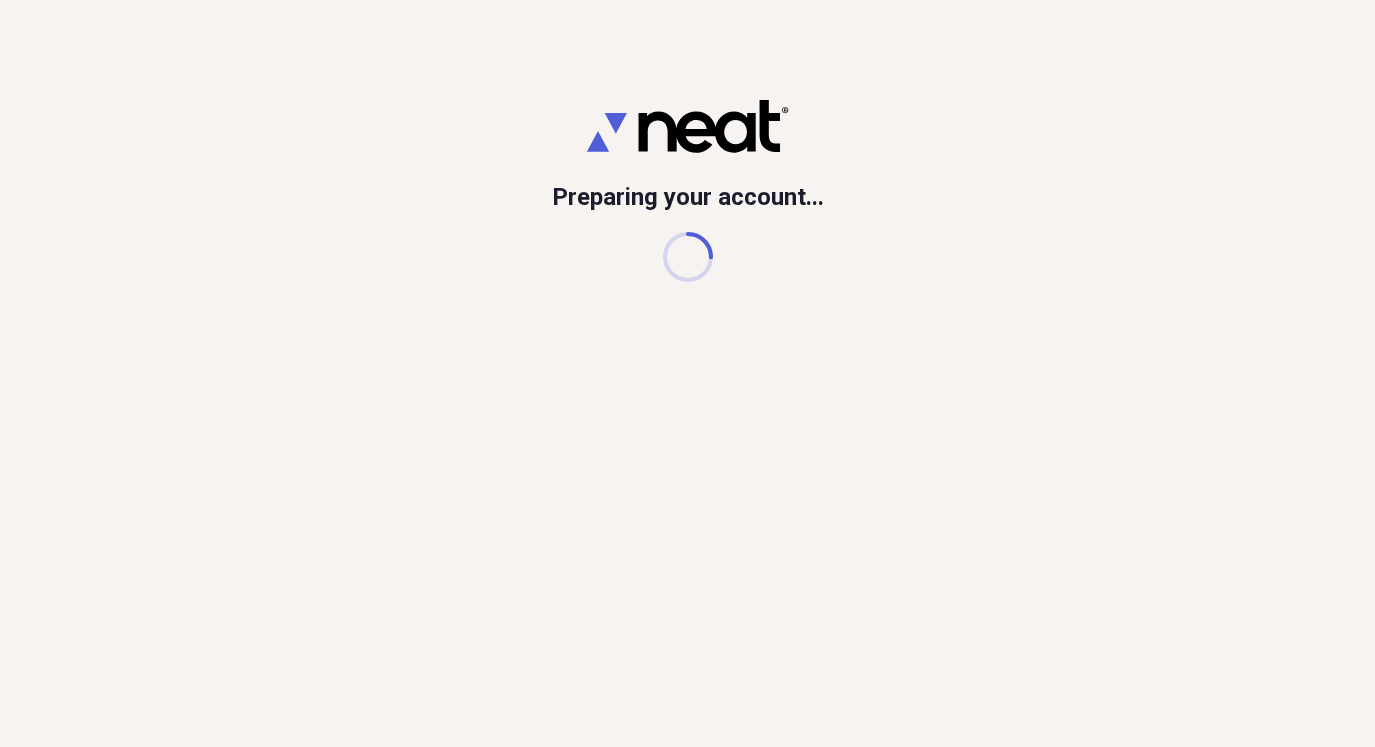 scroll, scrollTop: 0, scrollLeft: 0, axis: both 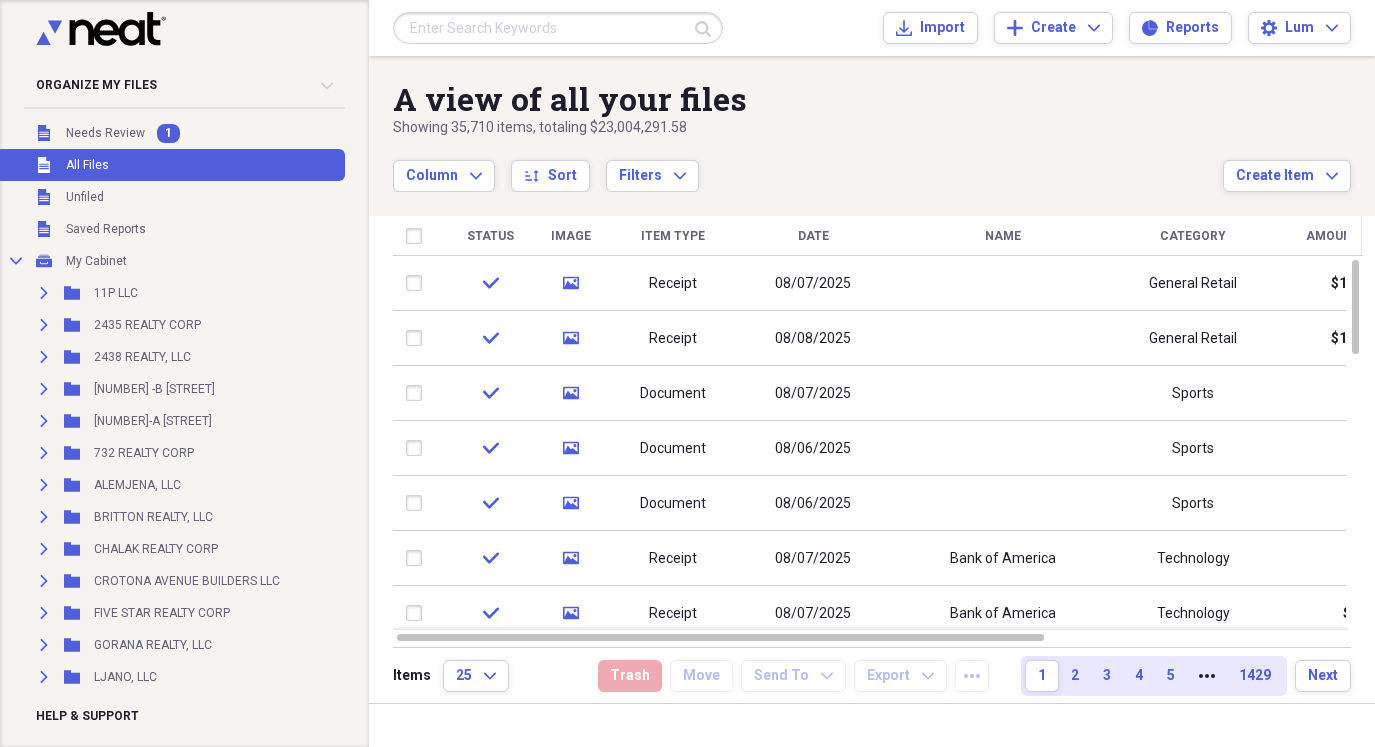 click on "Unfiled All Files" at bounding box center [170, 165] 